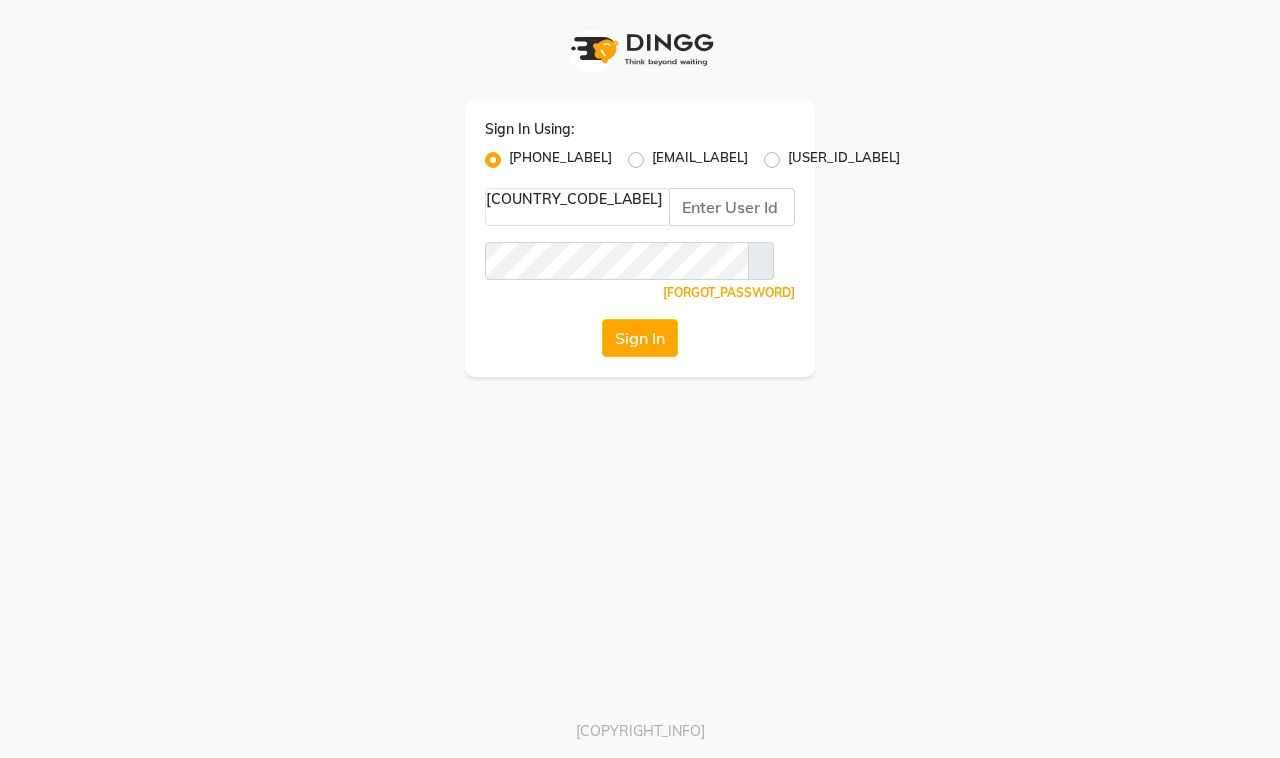 scroll, scrollTop: 0, scrollLeft: 0, axis: both 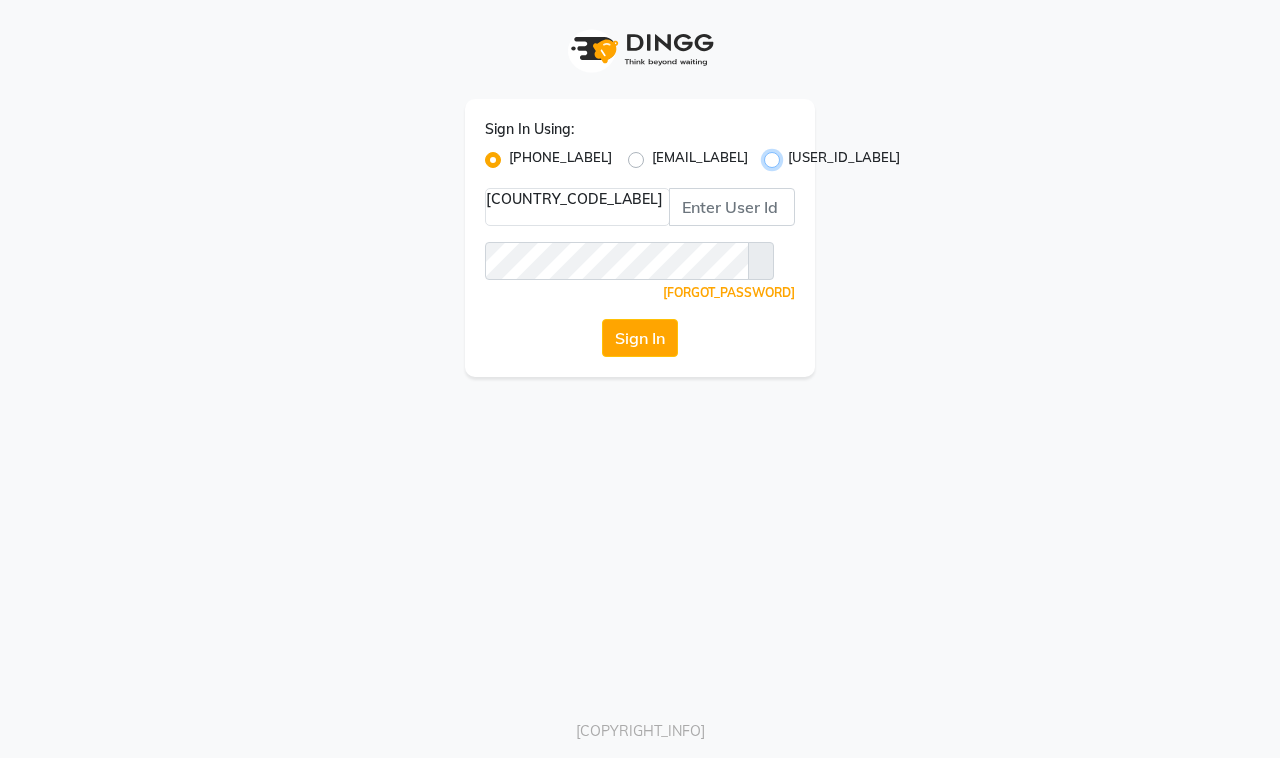 click on "[USER_ID_LABEL]" at bounding box center [794, 154] 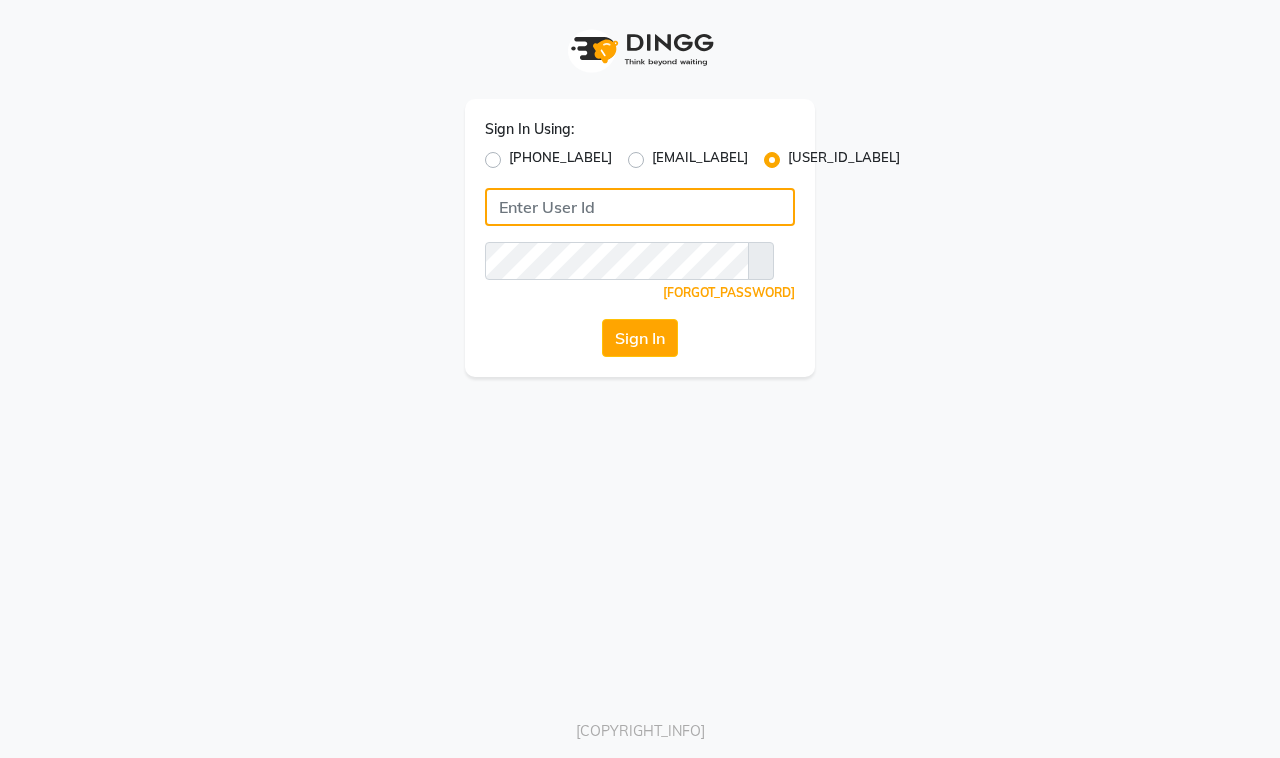 click at bounding box center (640, 207) 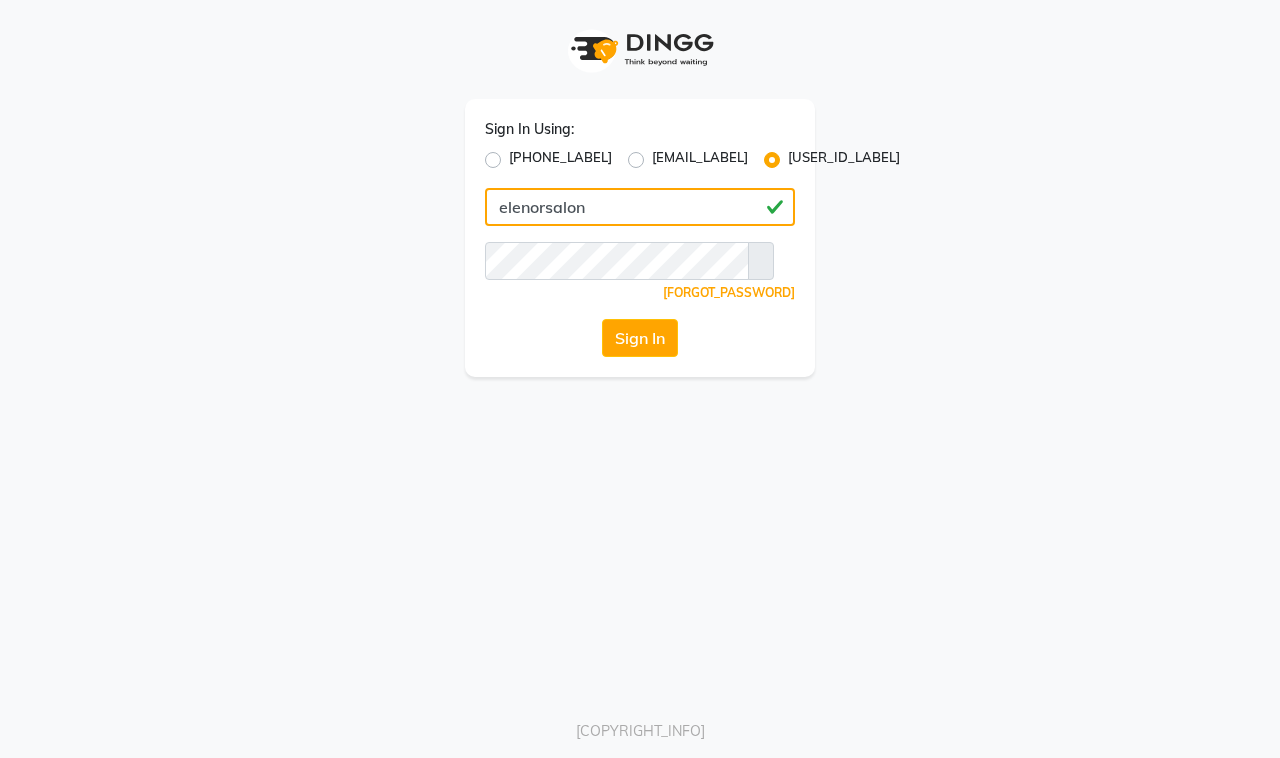type on "elenorsalon" 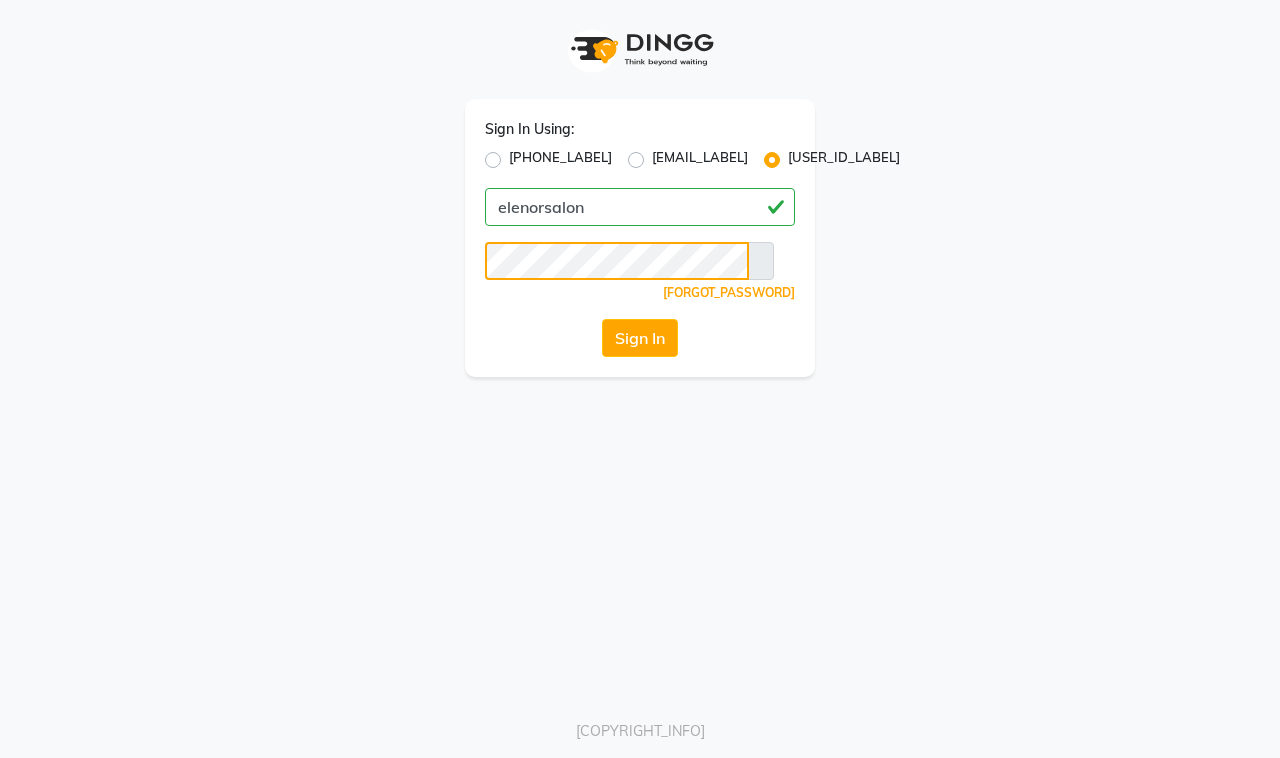 click on "Sign In" at bounding box center [640, 338] 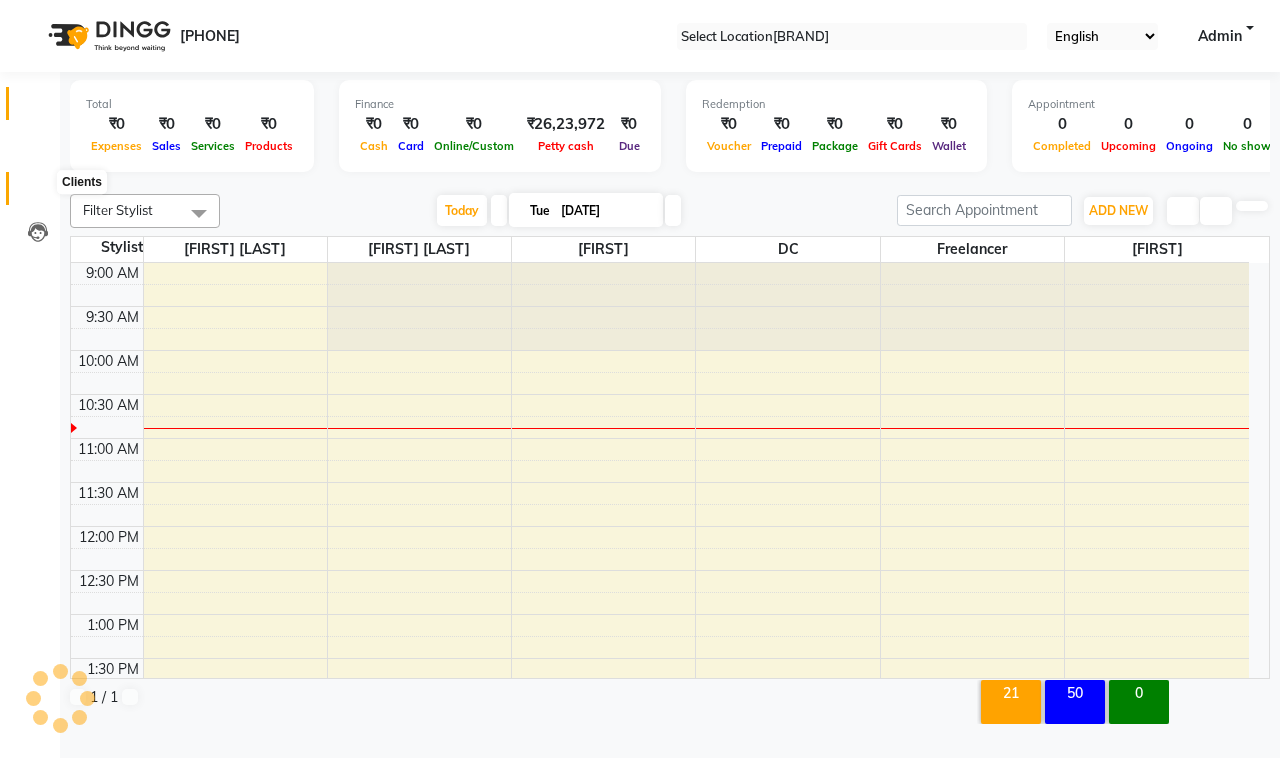 scroll, scrollTop: 0, scrollLeft: 0, axis: both 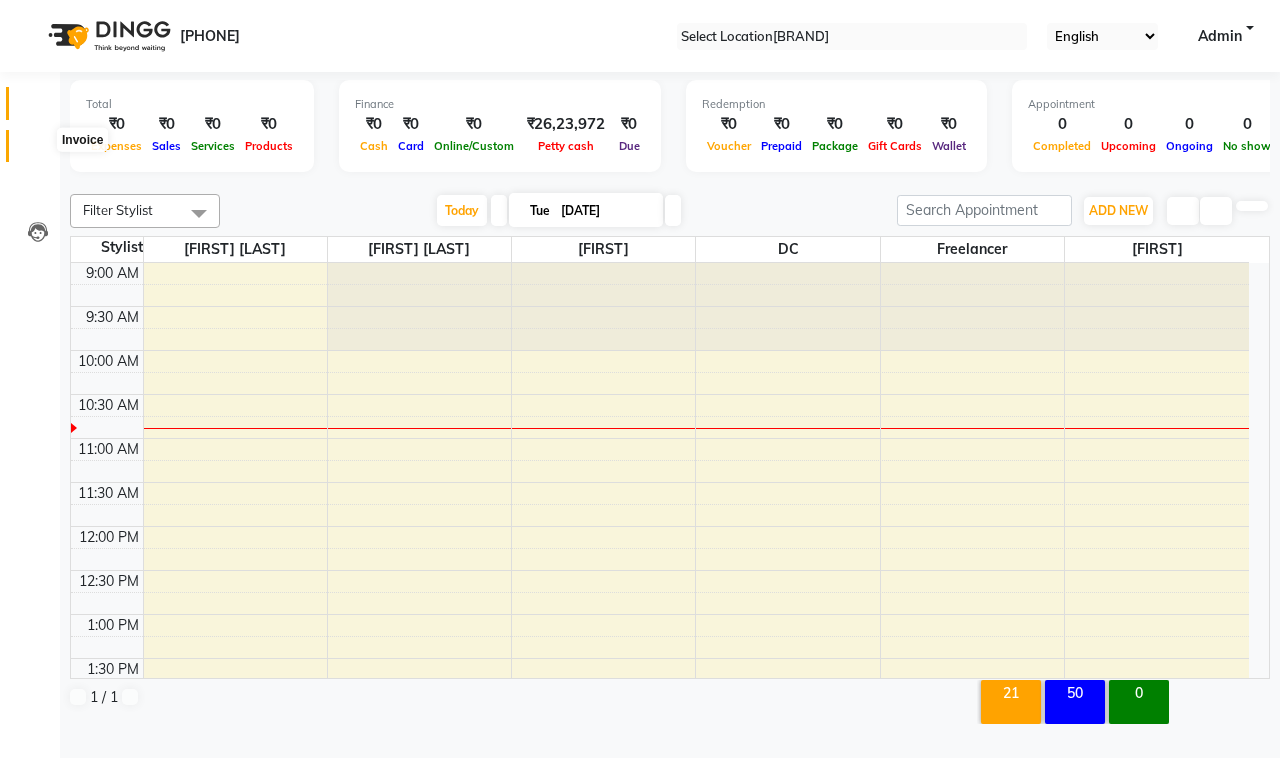 click at bounding box center [38, 151] 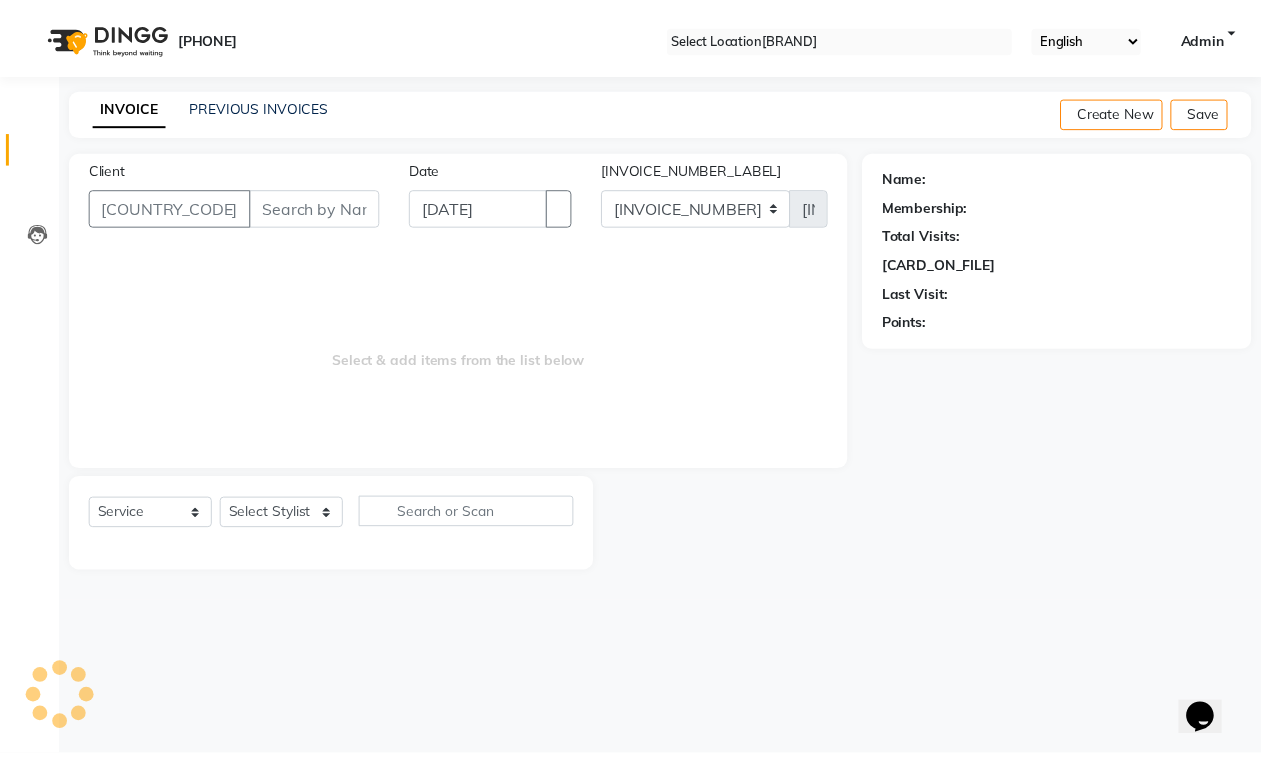 scroll, scrollTop: 0, scrollLeft: 0, axis: both 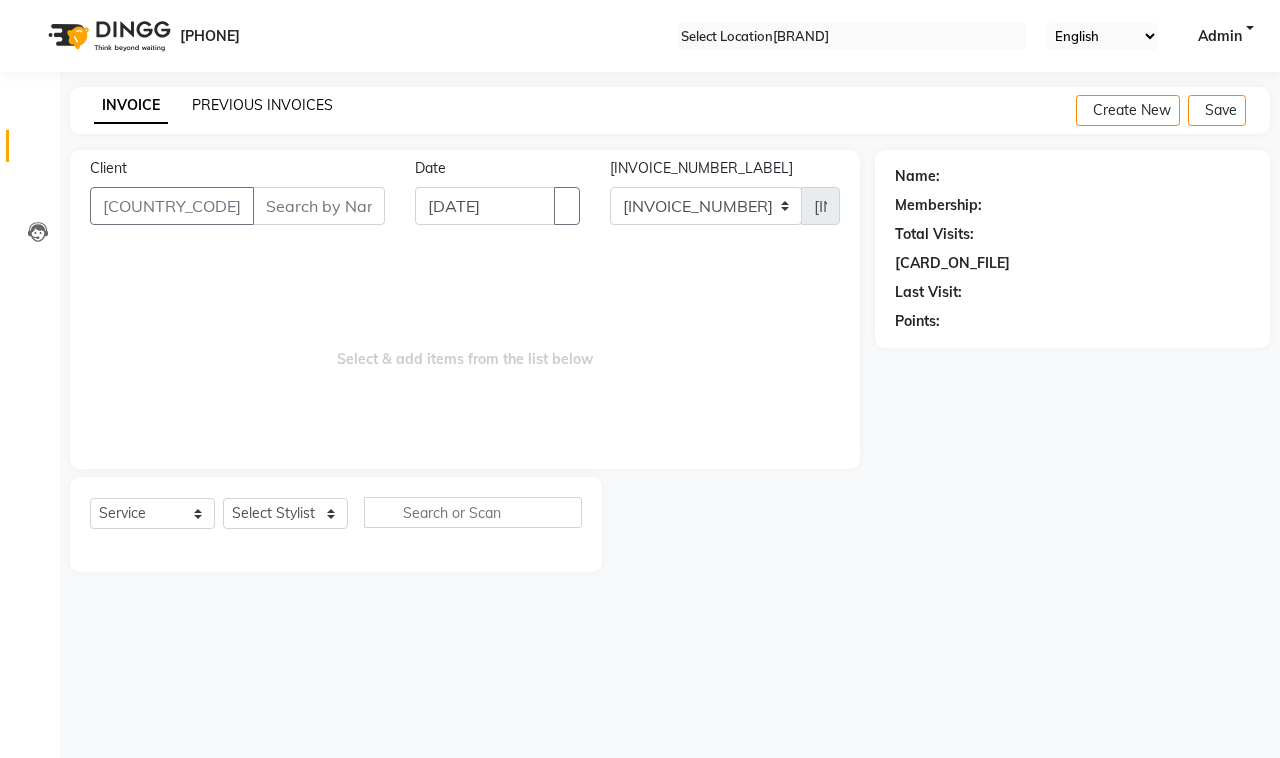 click on "PREVIOUS INVOICES" at bounding box center [262, 105] 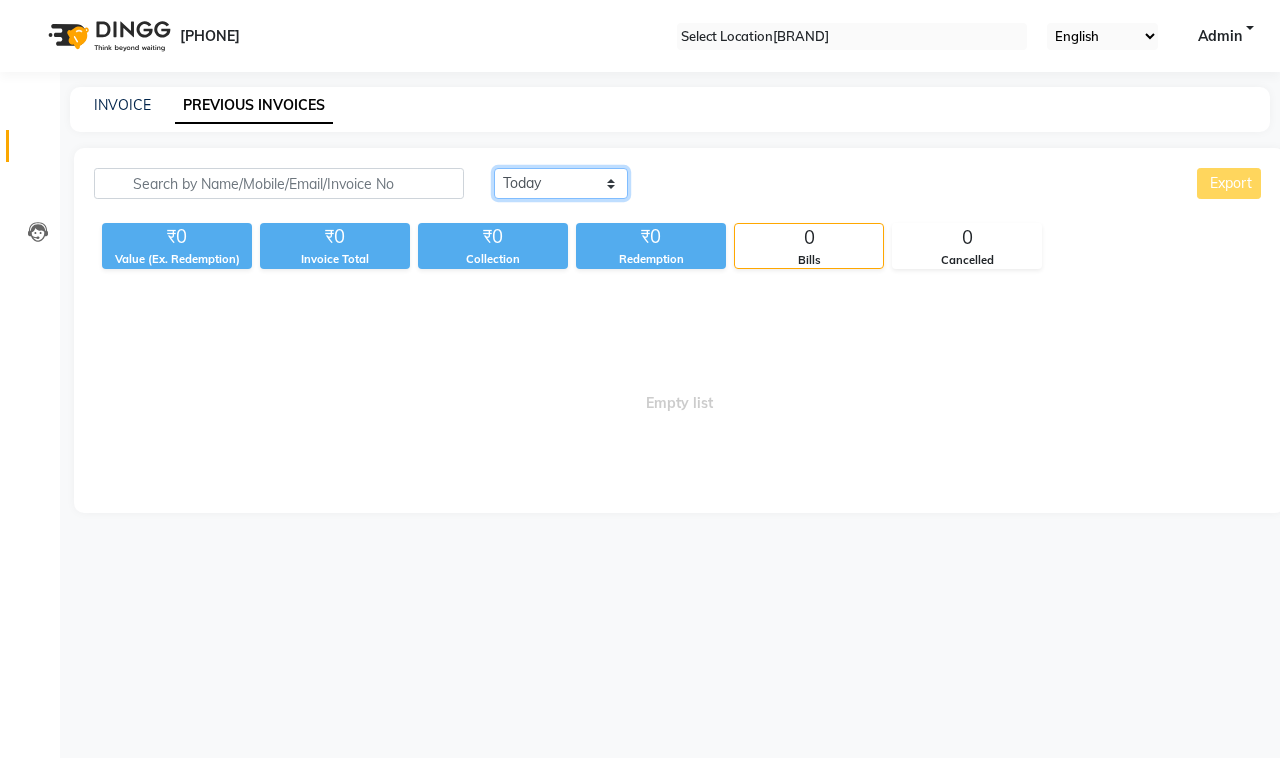 click on "Today Yesterday Custom Range" at bounding box center [561, 183] 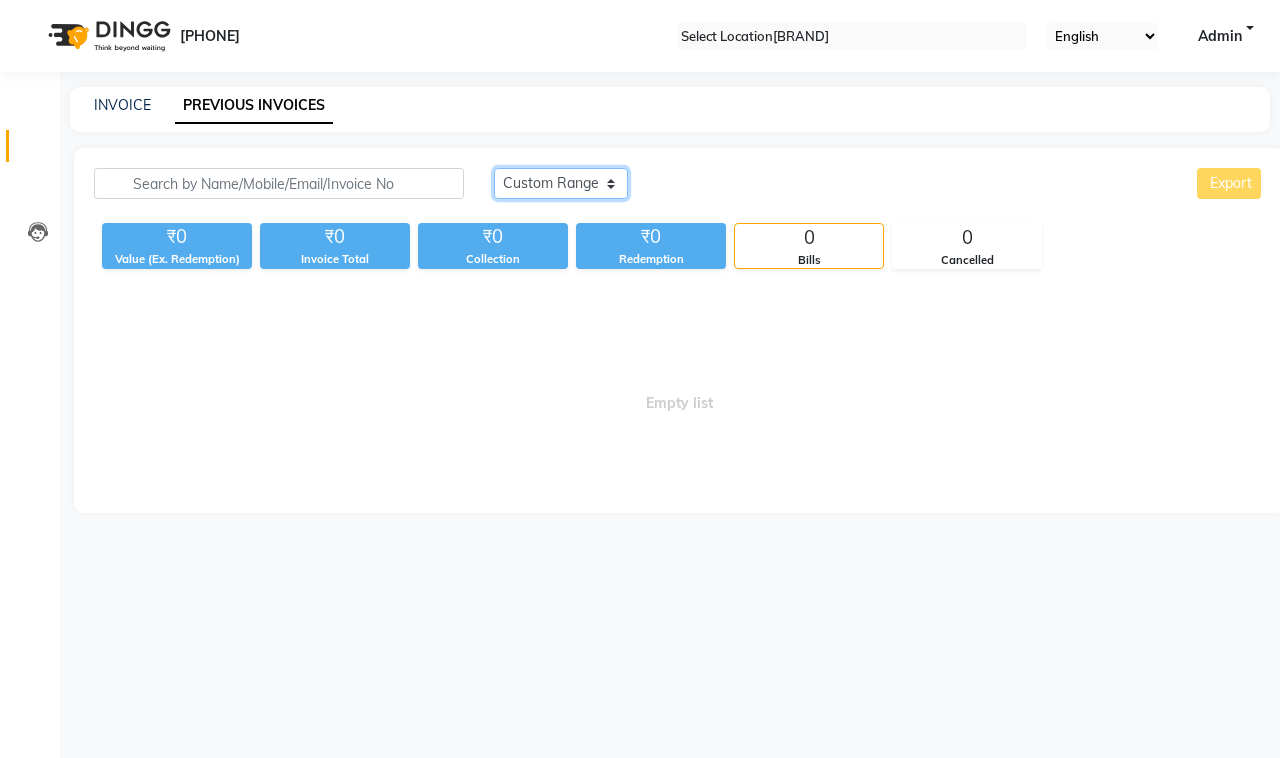 click on "Today Yesterday Custom Range" at bounding box center [561, 183] 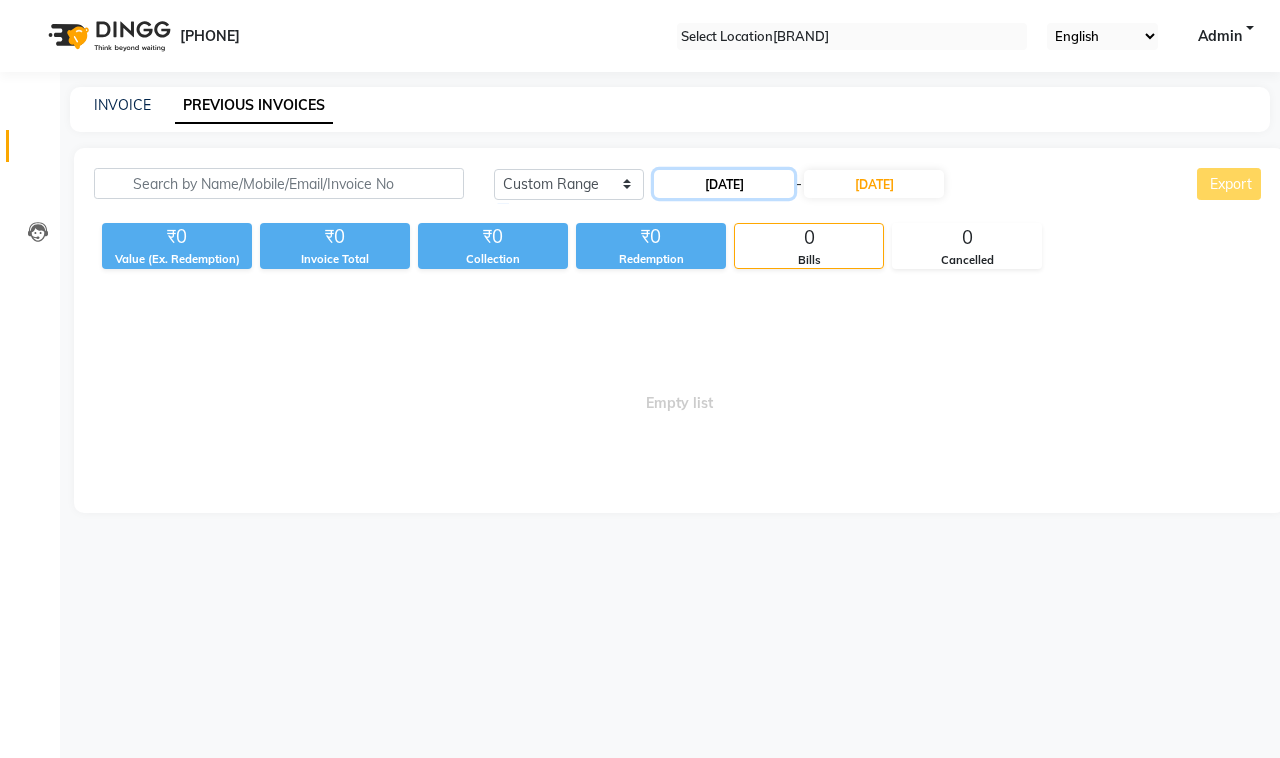 click on "[DATE]" at bounding box center (724, 184) 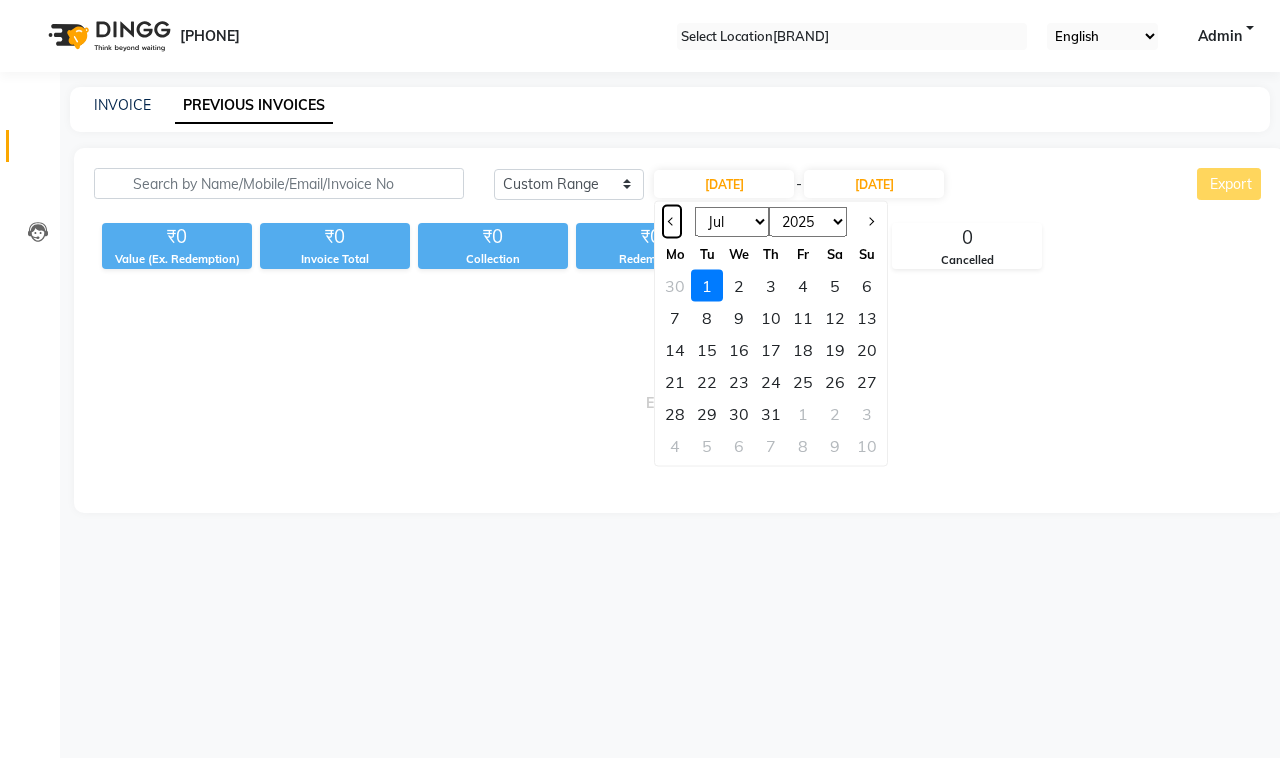 click at bounding box center [671, 222] 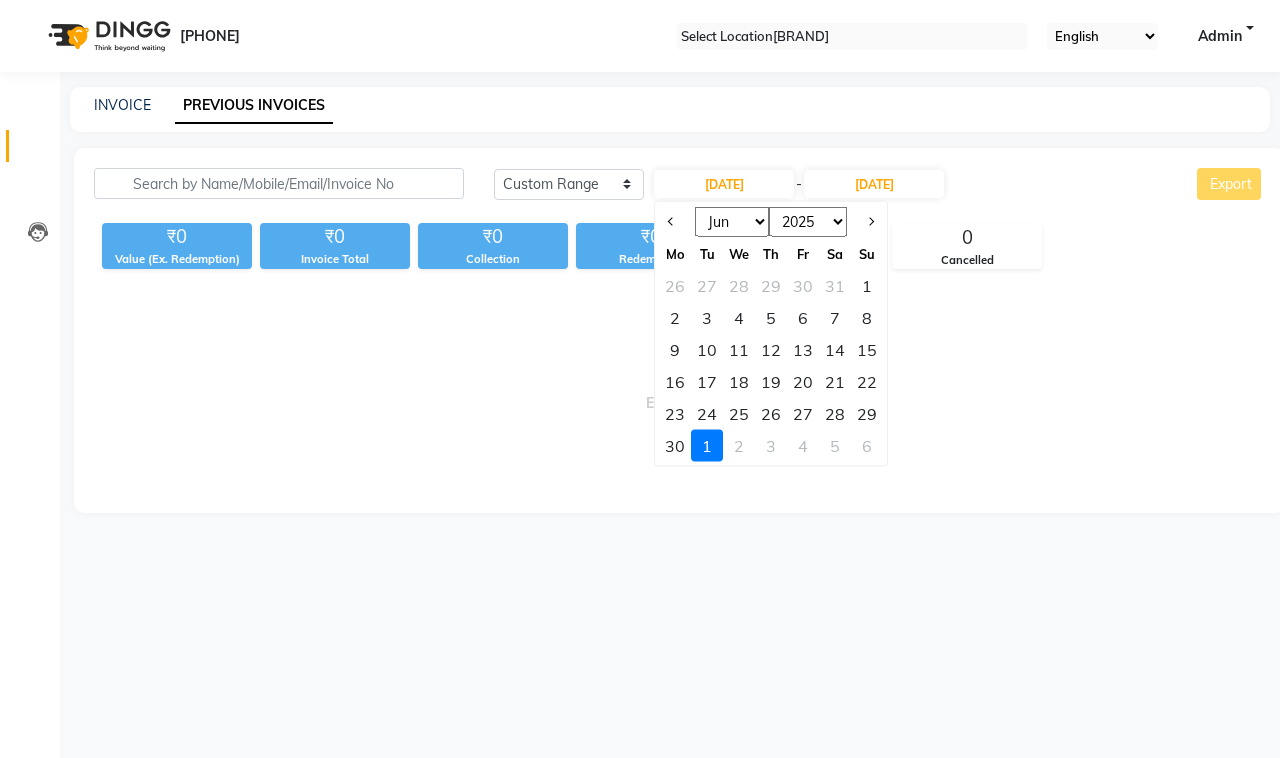 click on "29" at bounding box center [867, 414] 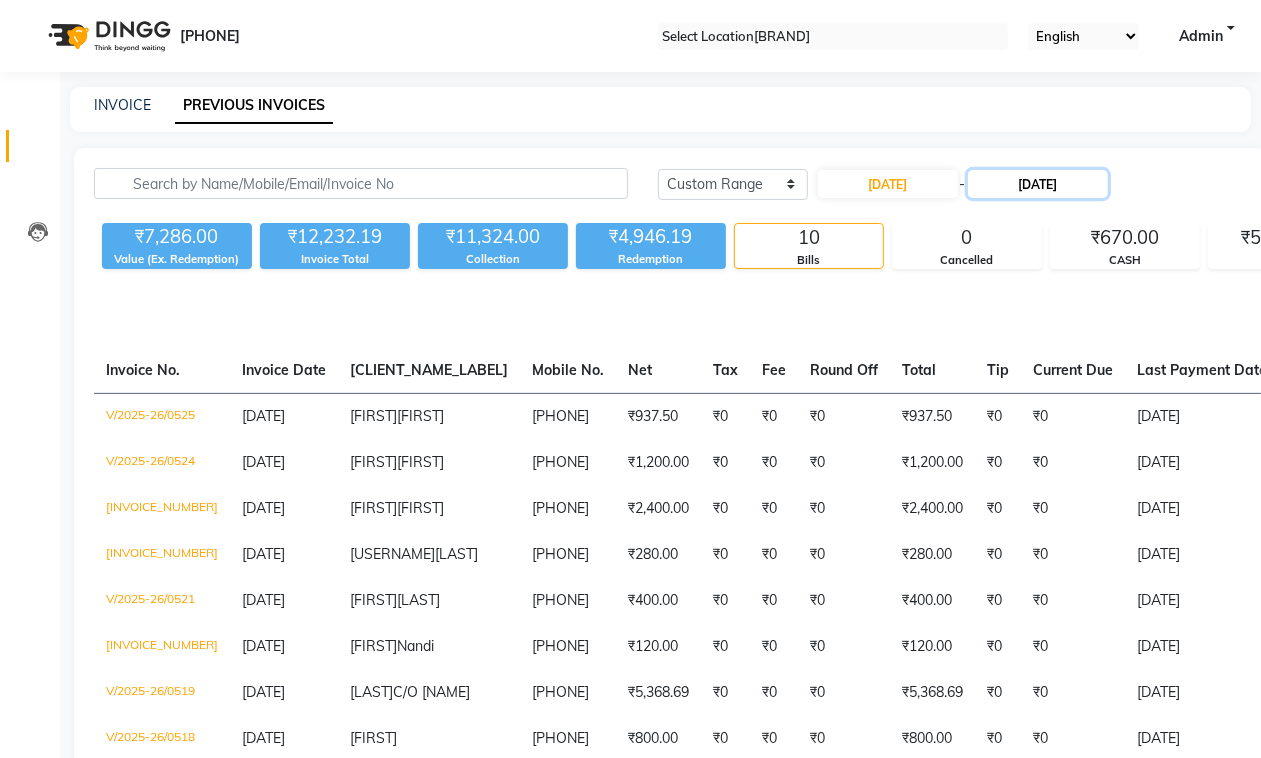 click on "[DATE]" at bounding box center (1038, 184) 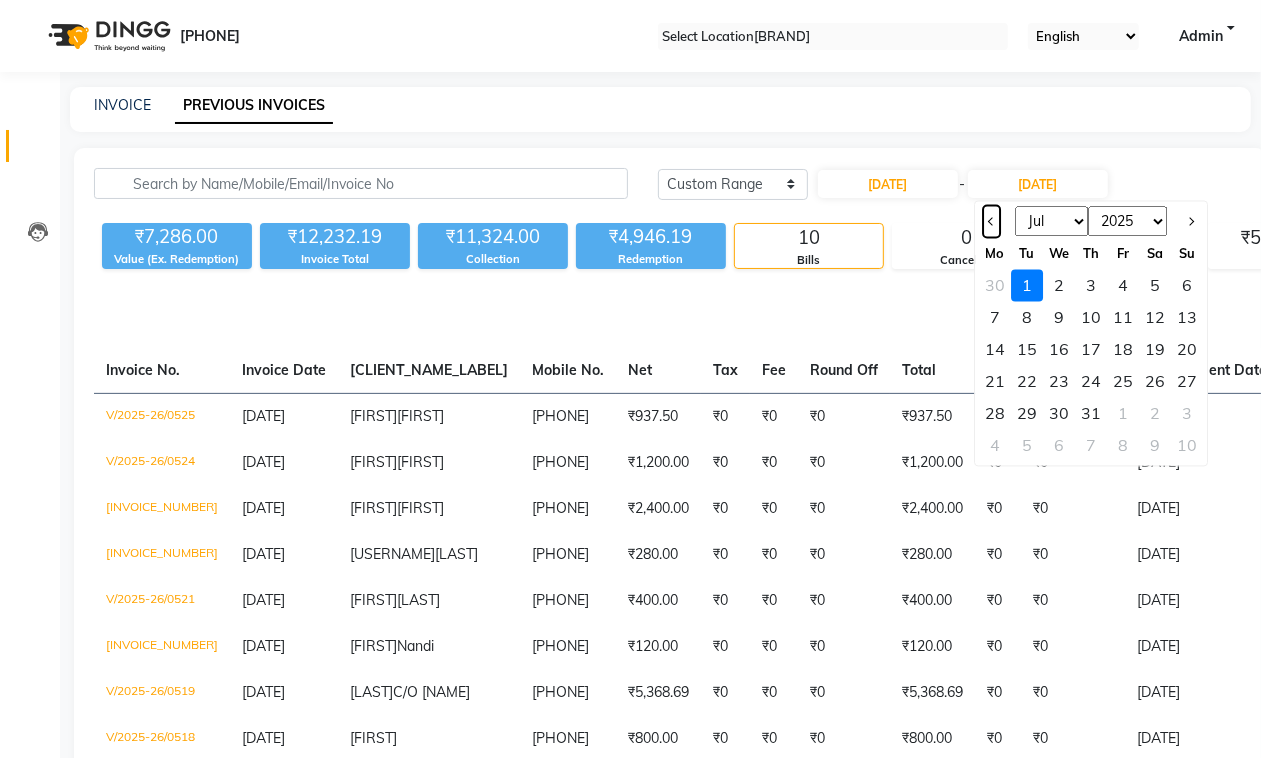 click at bounding box center [991, 222] 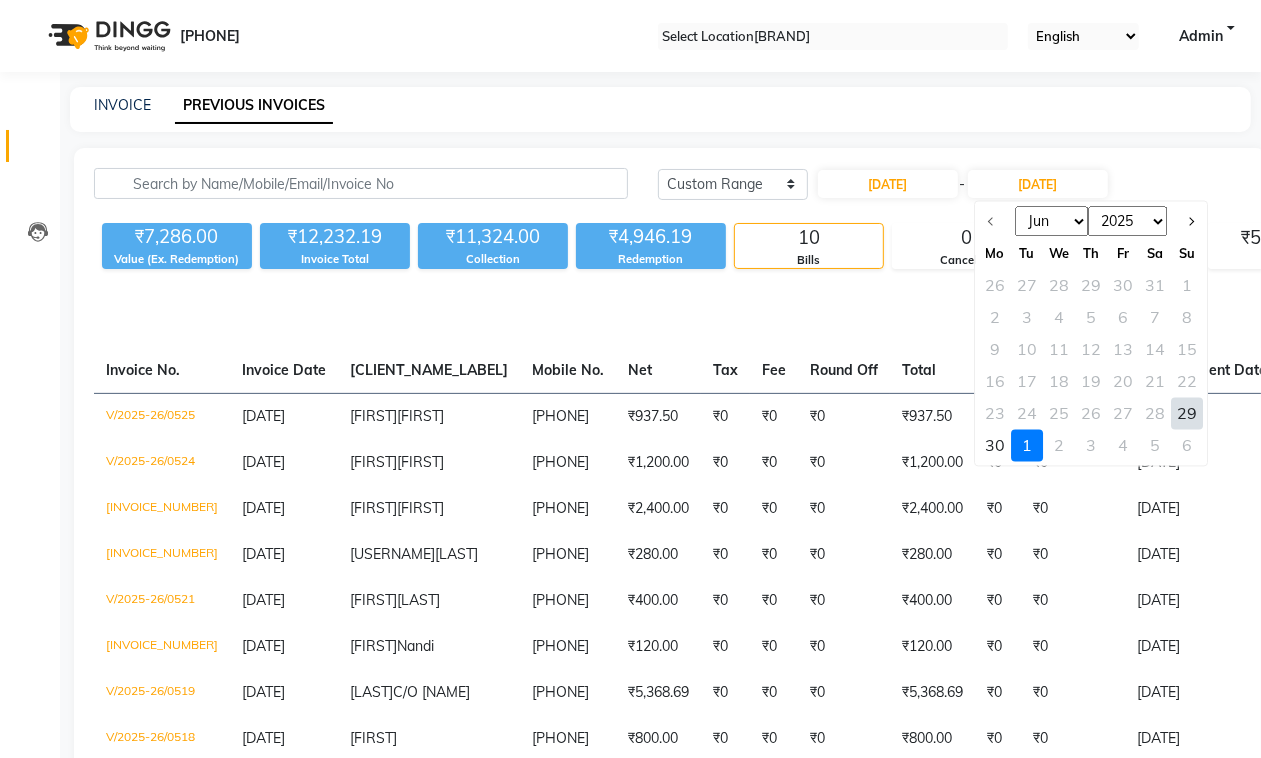 click on "29" at bounding box center [1187, 414] 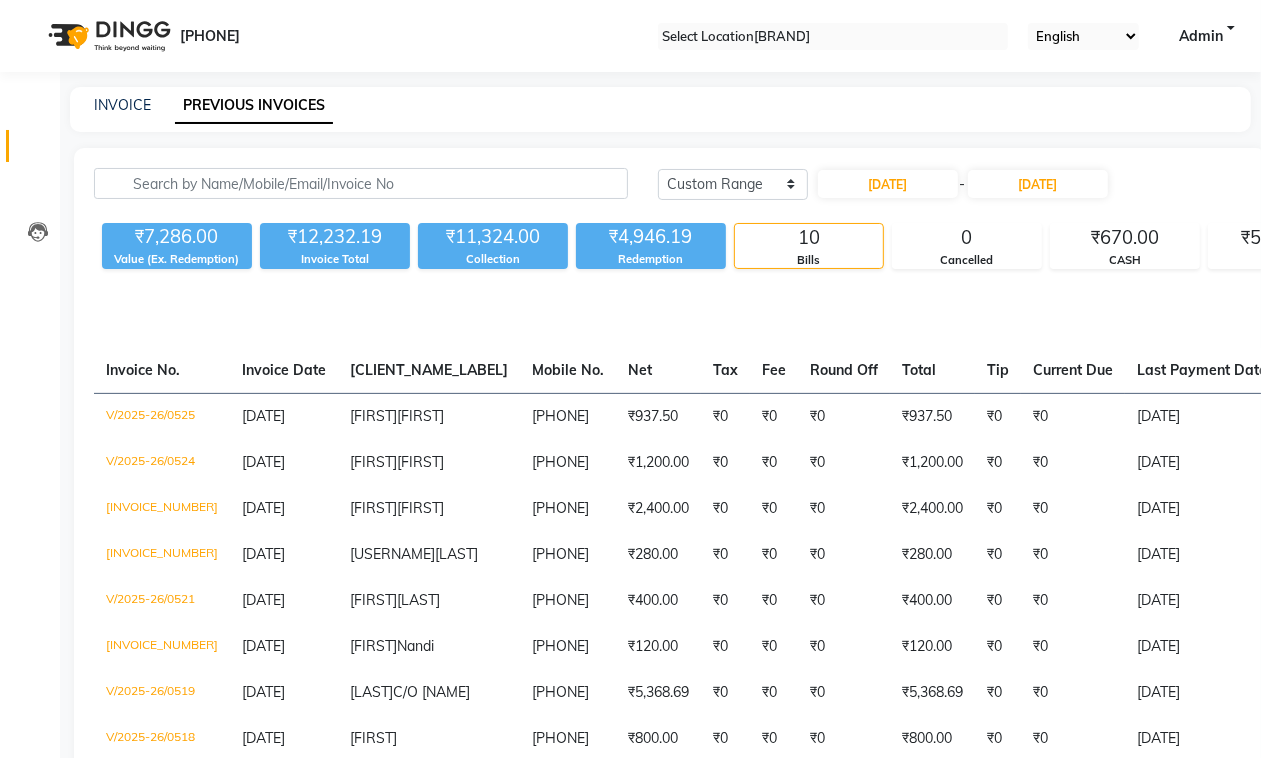 click on "GPay" at bounding box center [1125, 260] 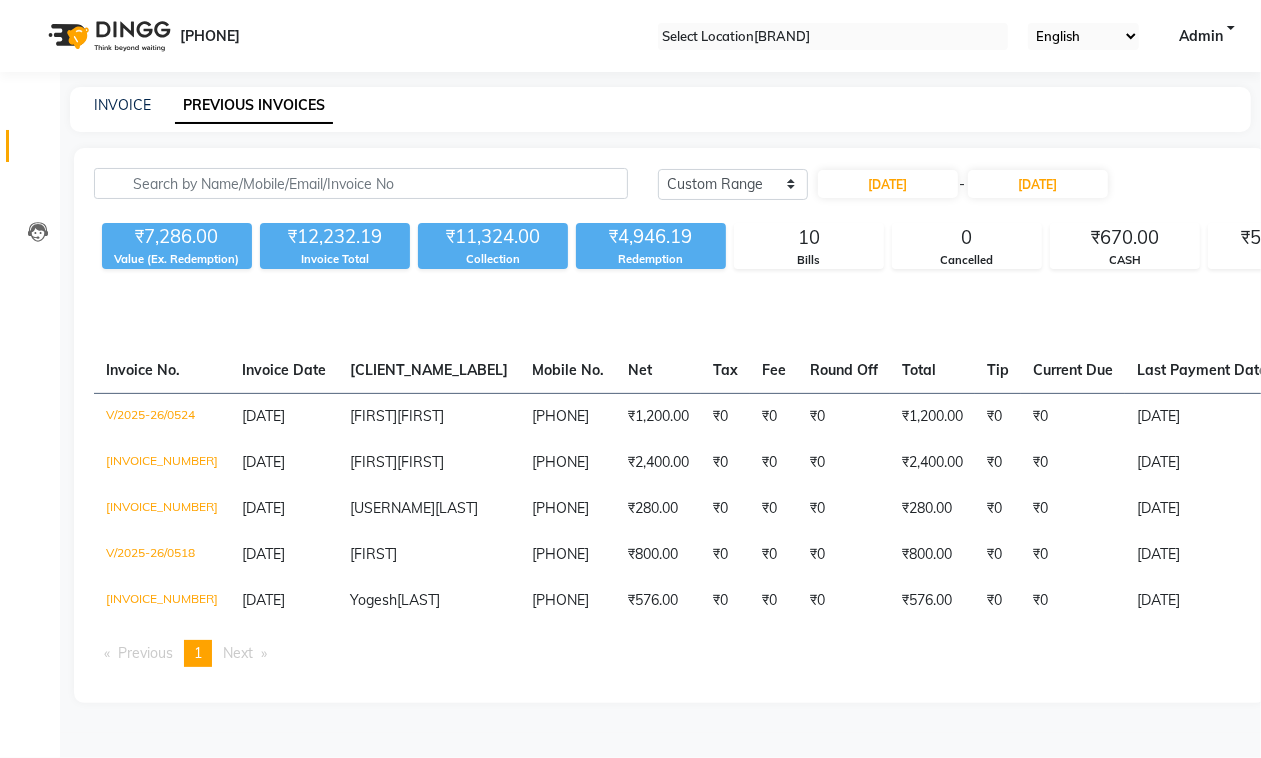 scroll, scrollTop: 0, scrollLeft: 373, axis: horizontal 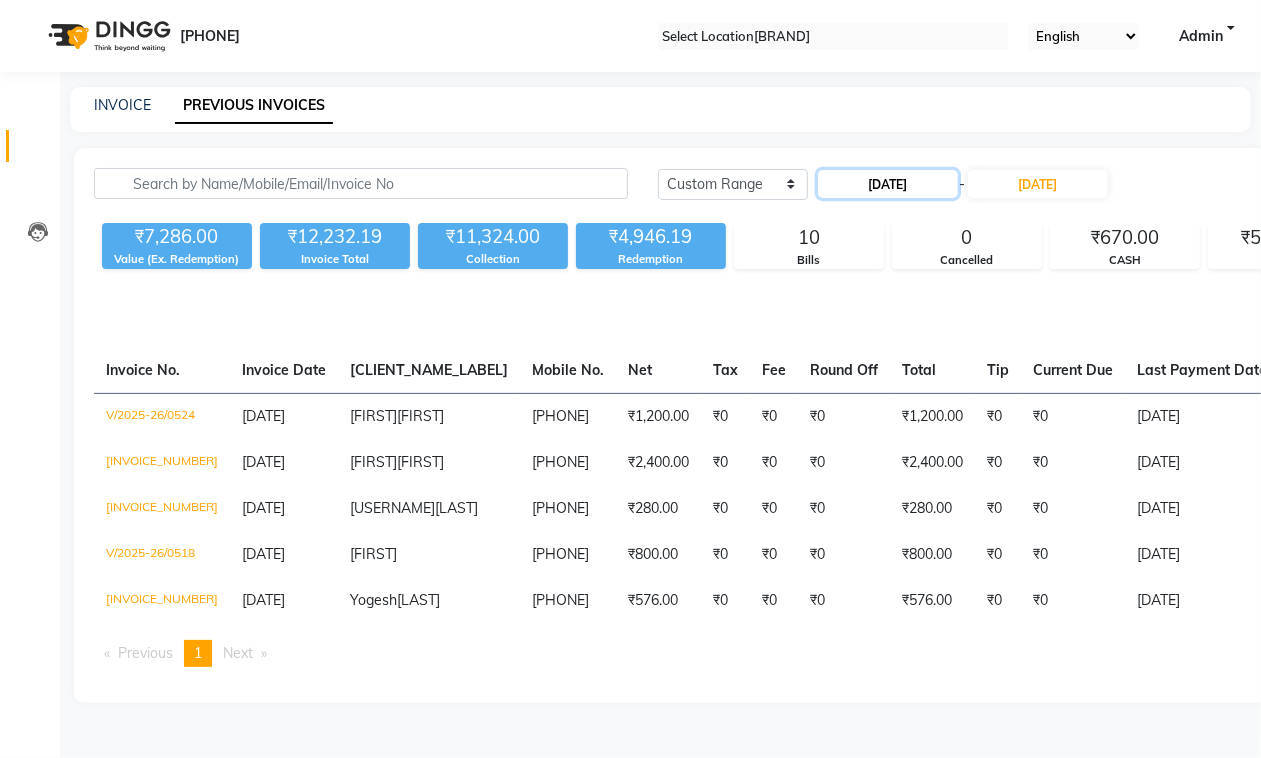 click on "[DATE]" at bounding box center [888, 184] 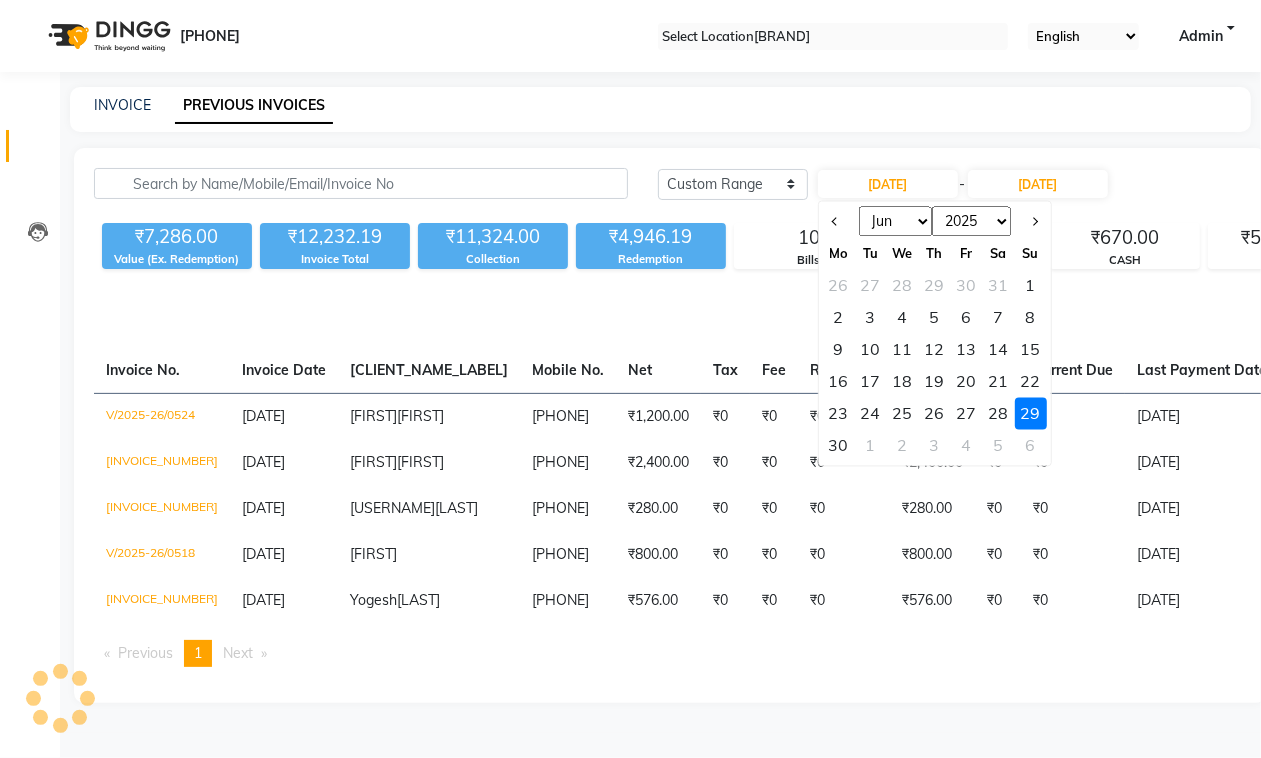 click on "28" at bounding box center (999, 414) 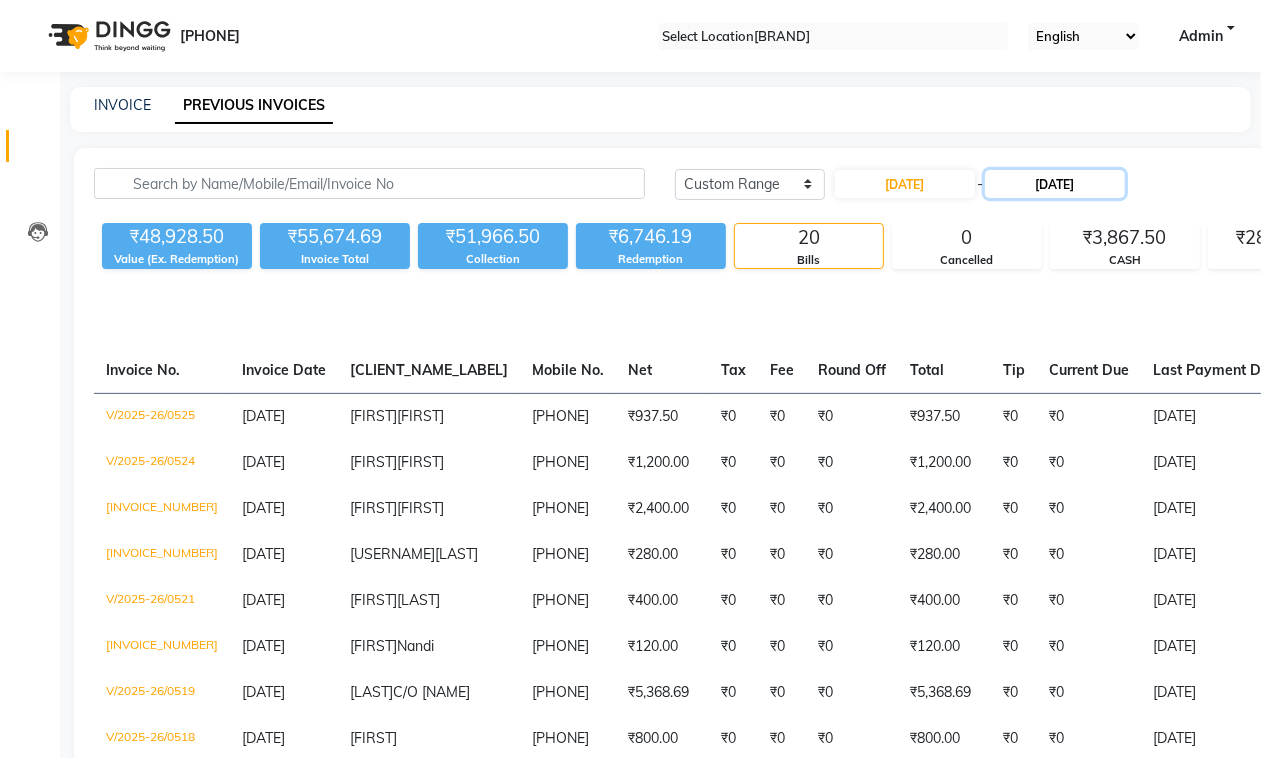 click on "[DATE]" at bounding box center (1055, 184) 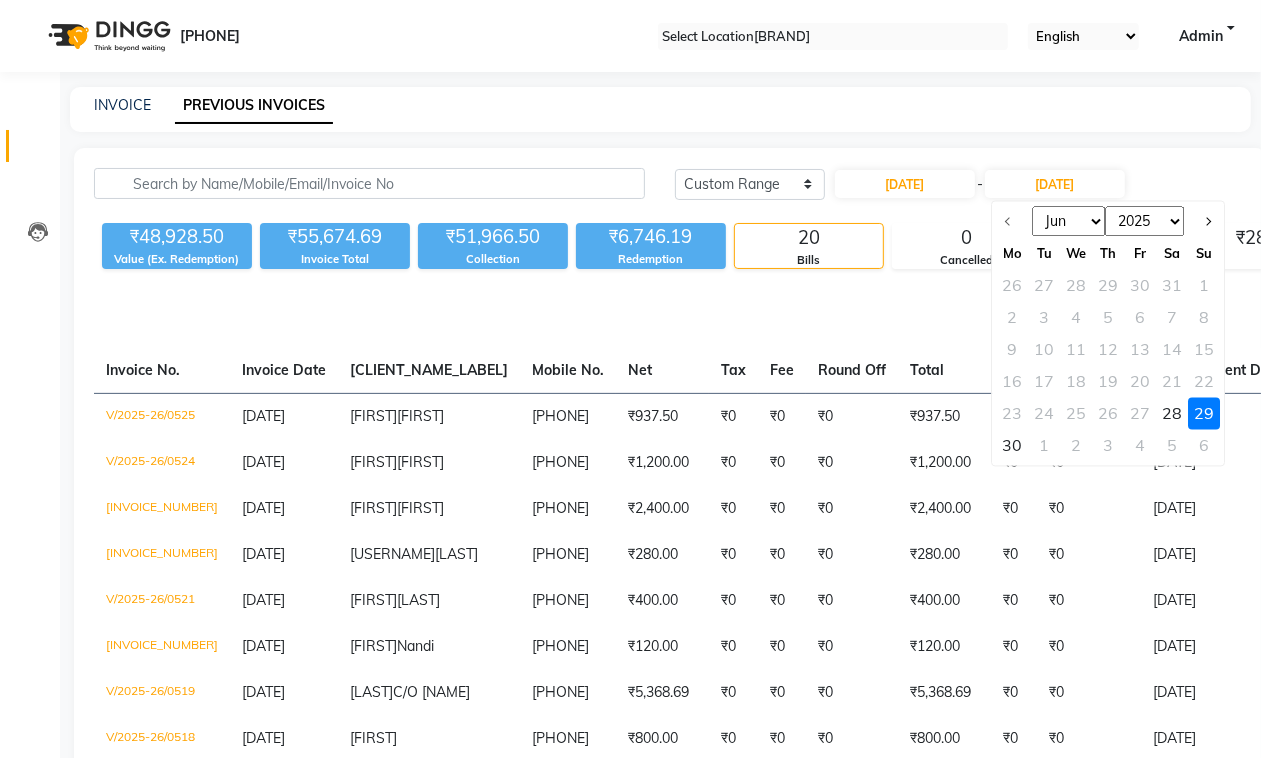 click on "28" at bounding box center [1172, 414] 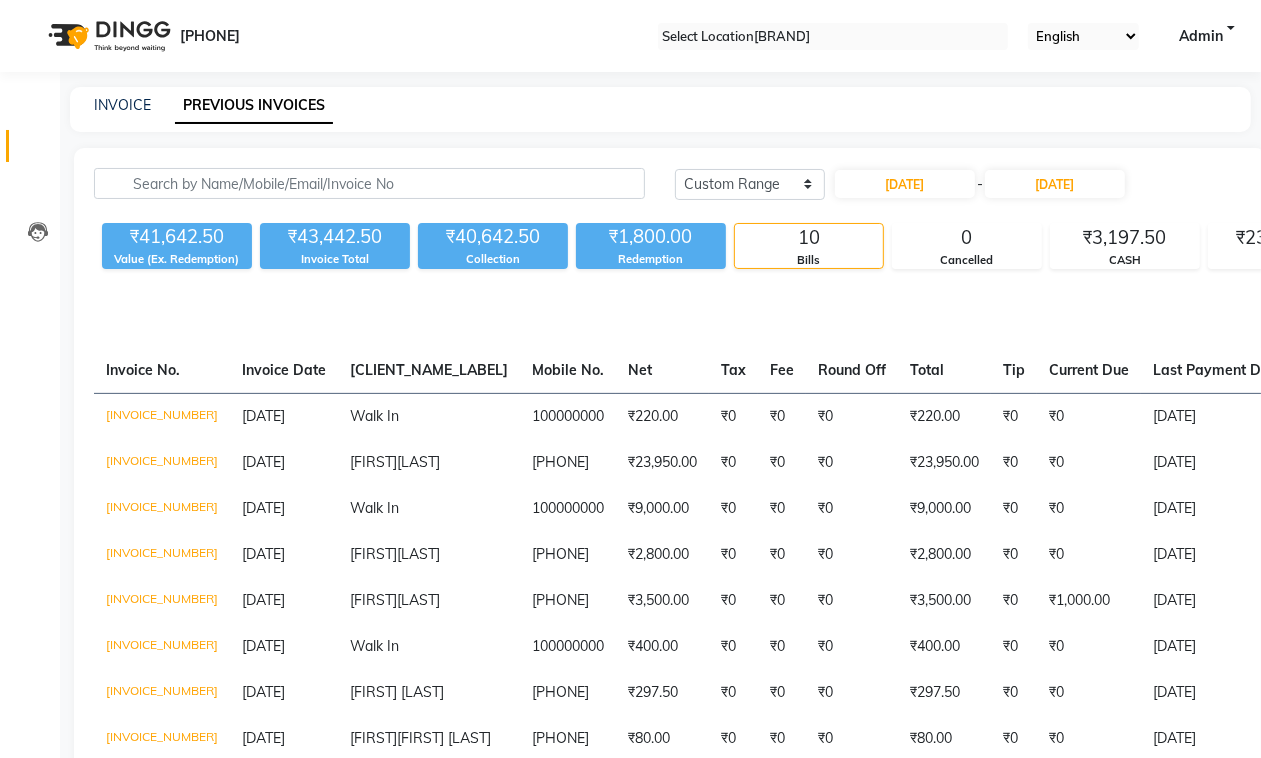 click on "GPay" at bounding box center (1125, 260) 